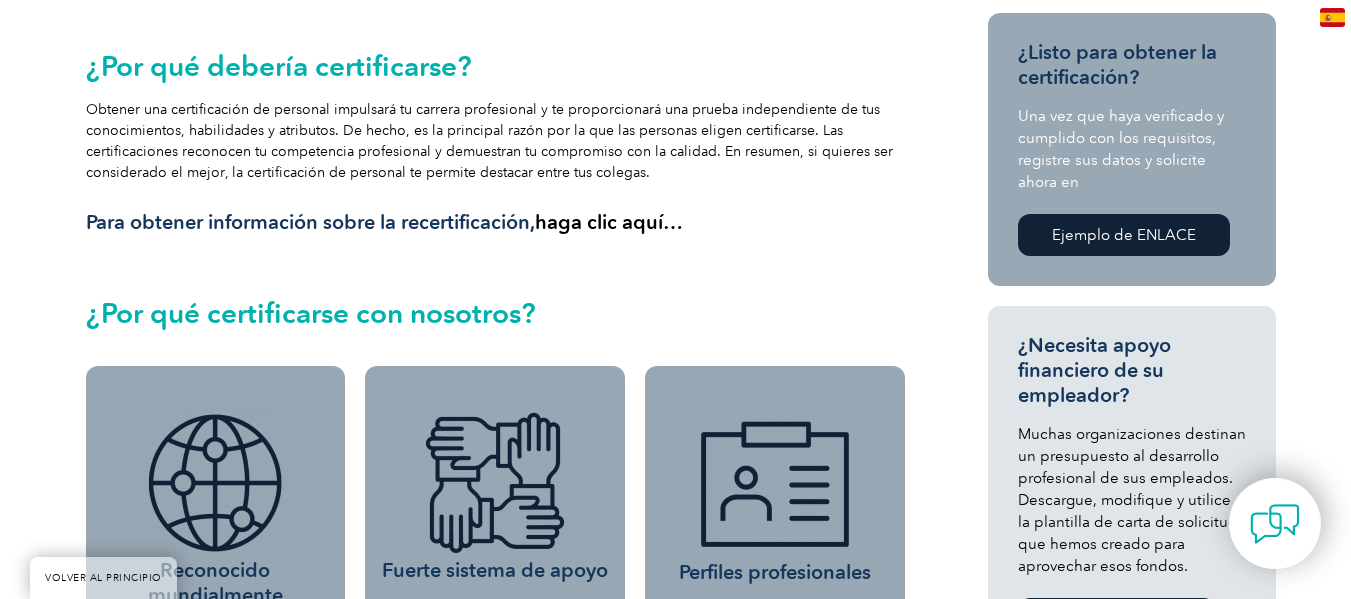 scroll, scrollTop: 0, scrollLeft: 0, axis: both 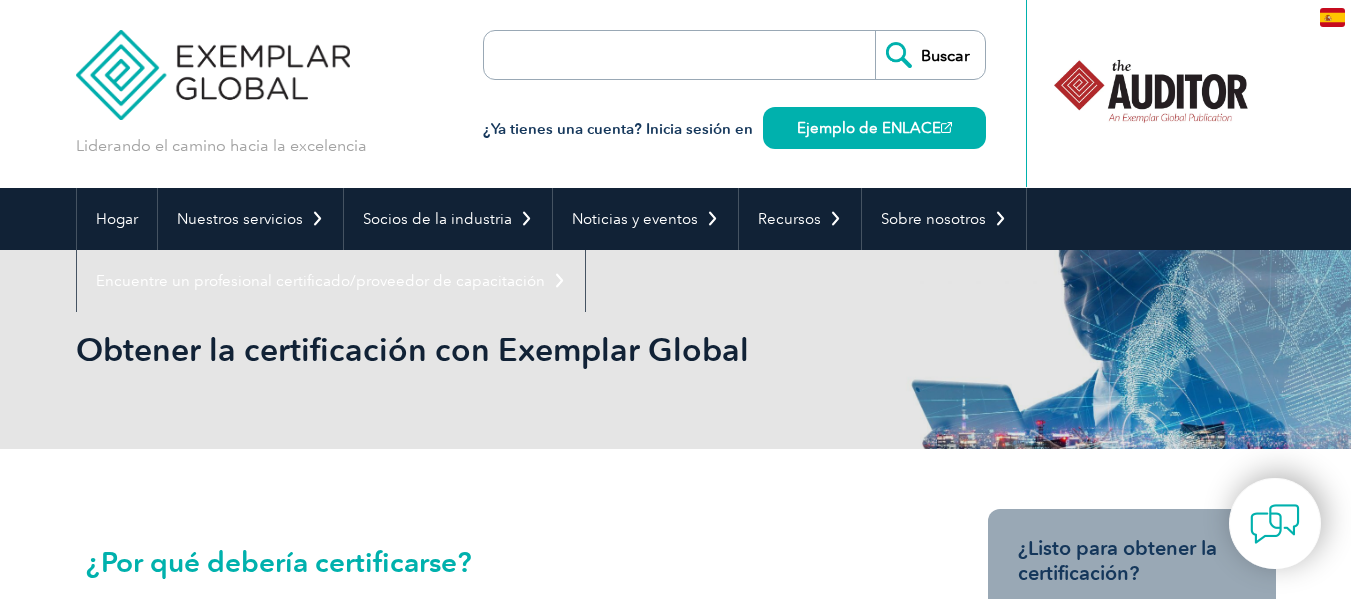 click at bounding box center (213, 60) 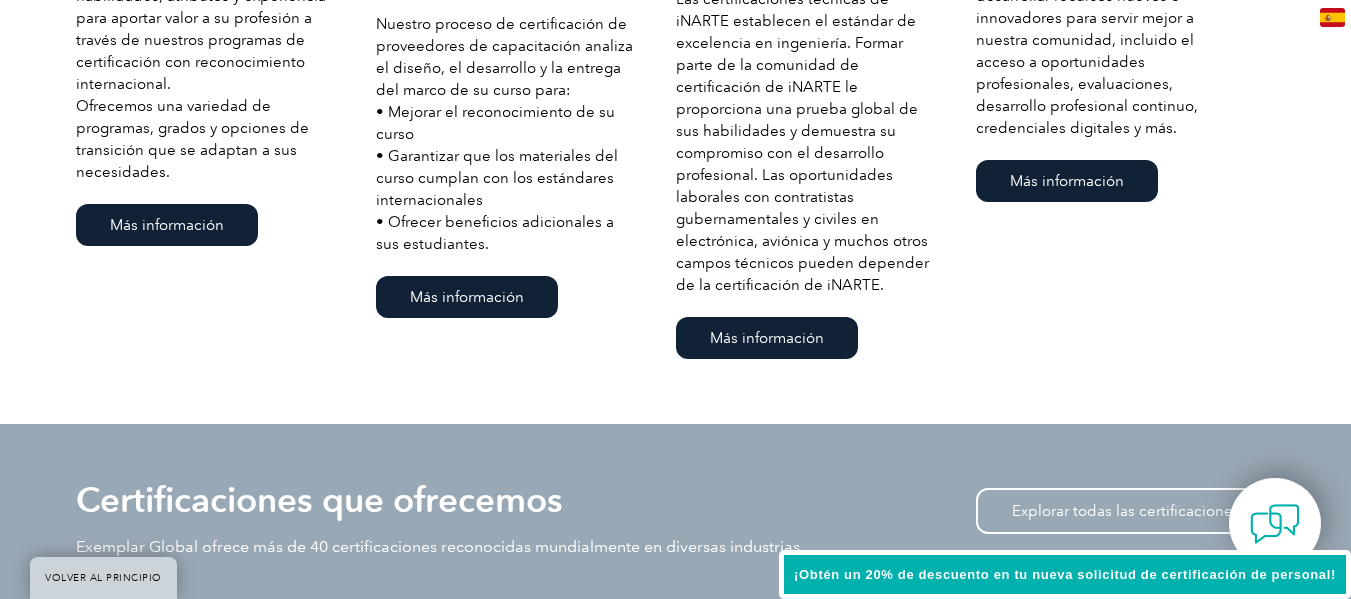 scroll, scrollTop: 2000, scrollLeft: 0, axis: vertical 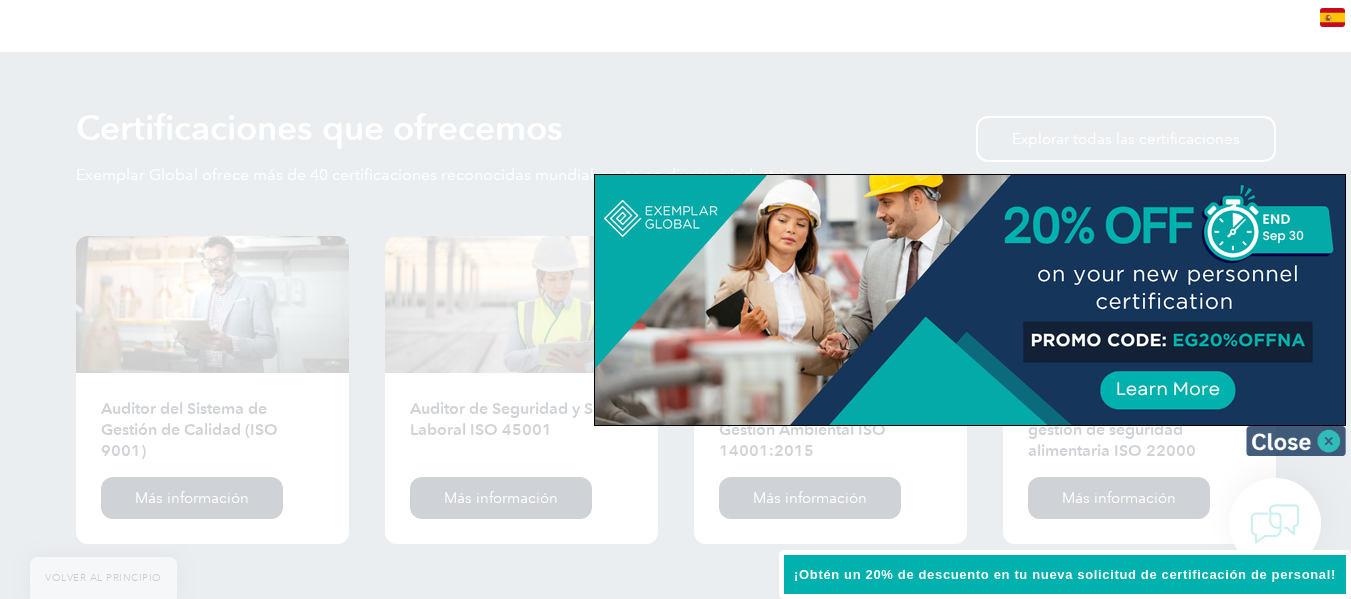 click at bounding box center (1296, 441) 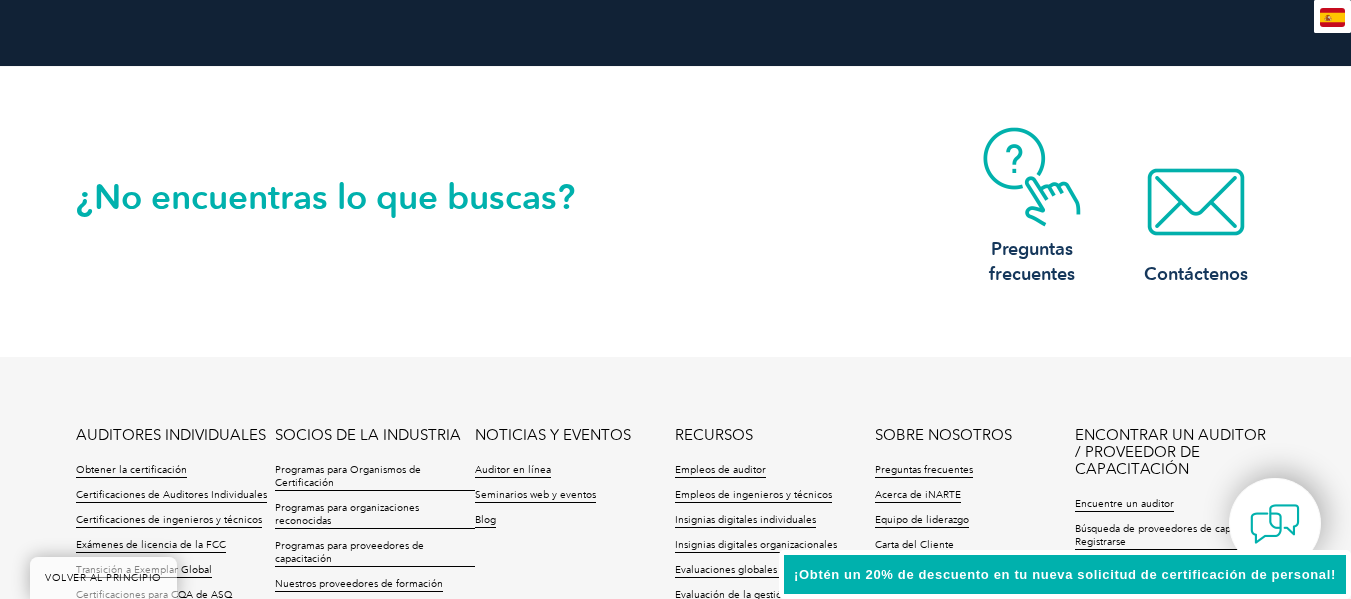 scroll, scrollTop: 5012, scrollLeft: 0, axis: vertical 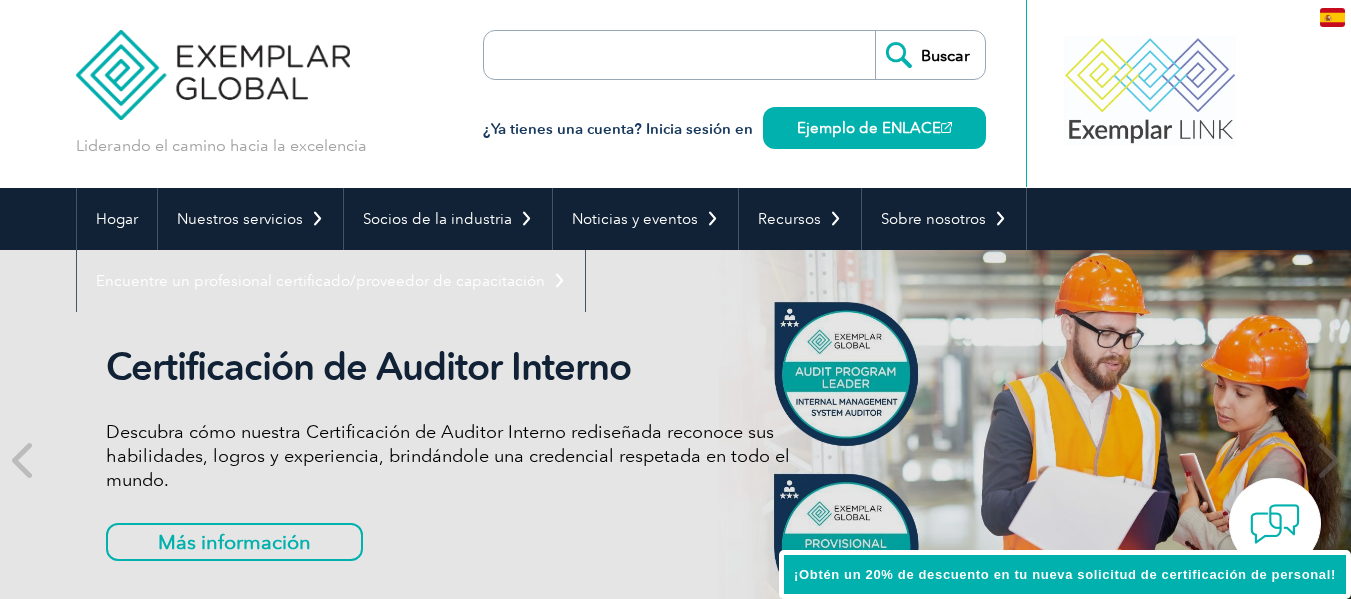 click at bounding box center (599, 55) 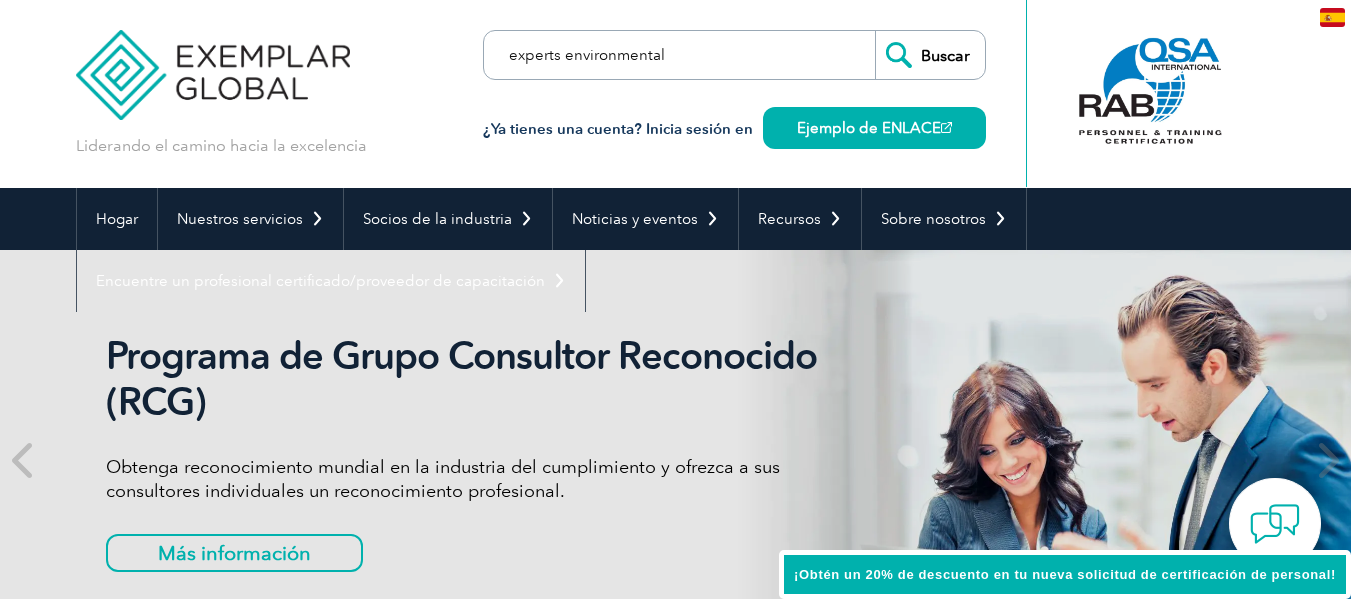 type on "experts environmental" 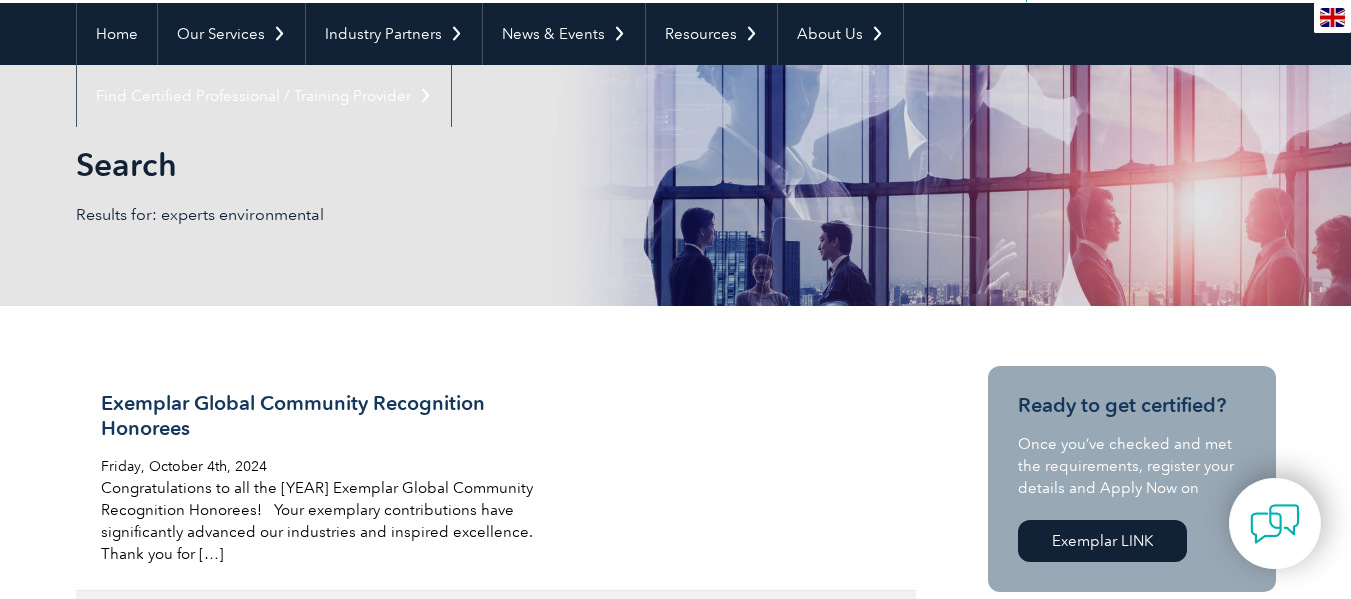 scroll, scrollTop: 0, scrollLeft: 0, axis: both 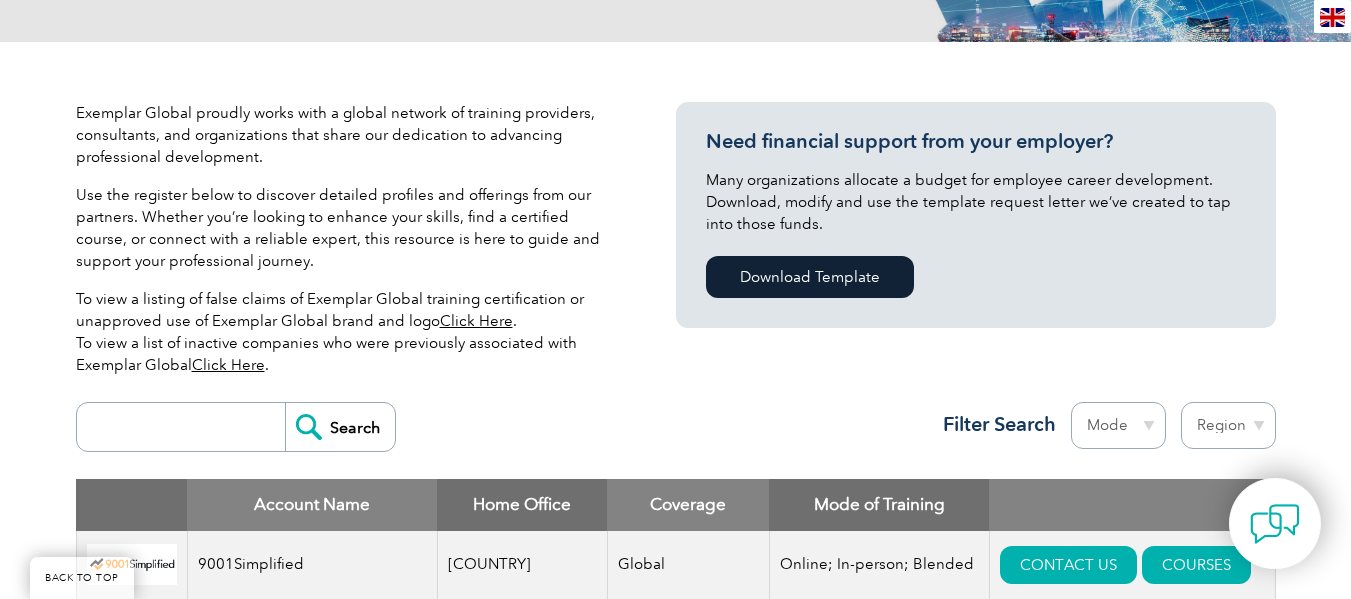 click at bounding box center (186, 427) 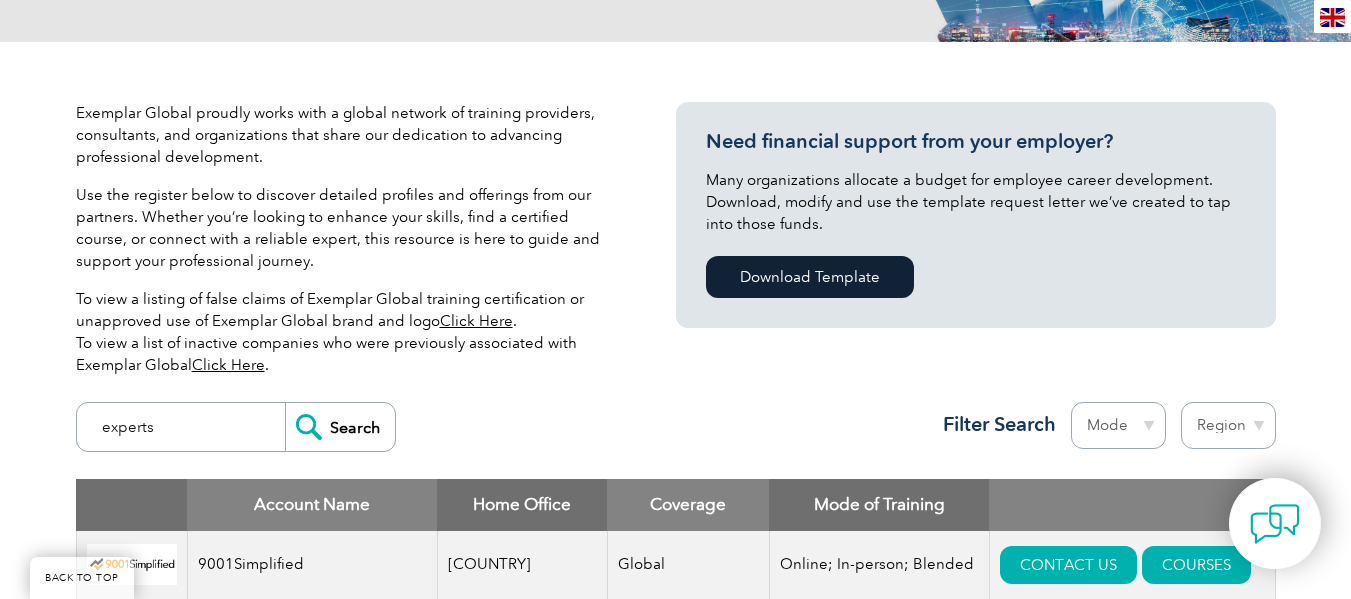 type on "experts" 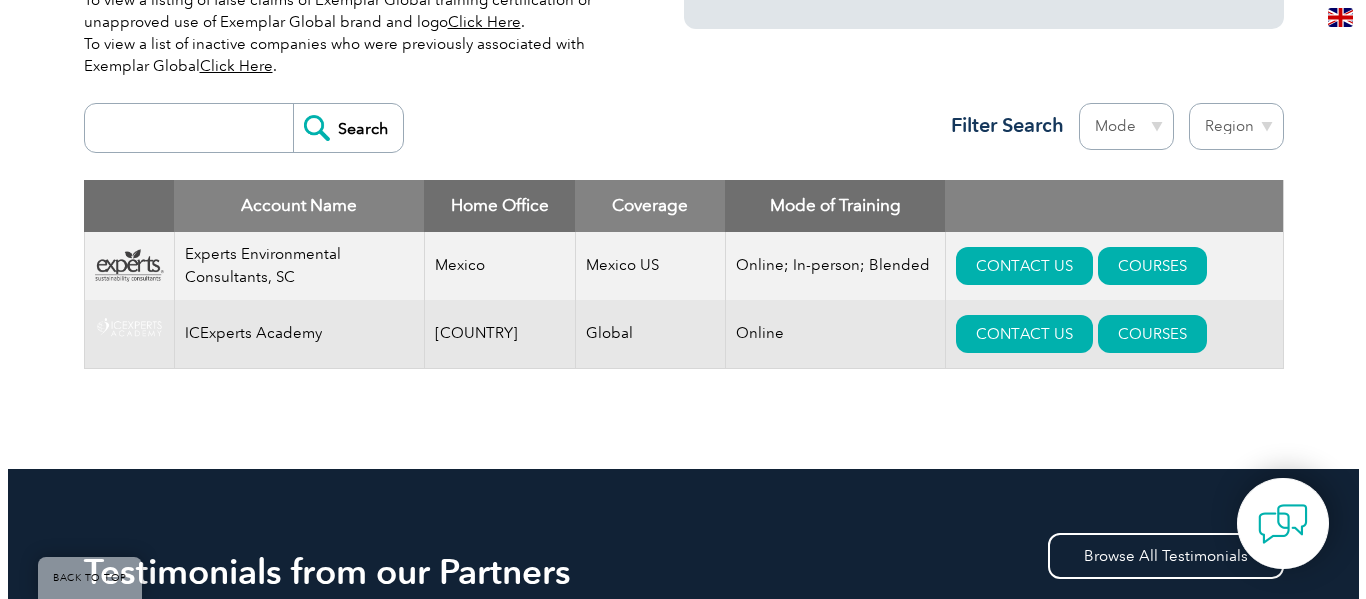 scroll, scrollTop: 700, scrollLeft: 0, axis: vertical 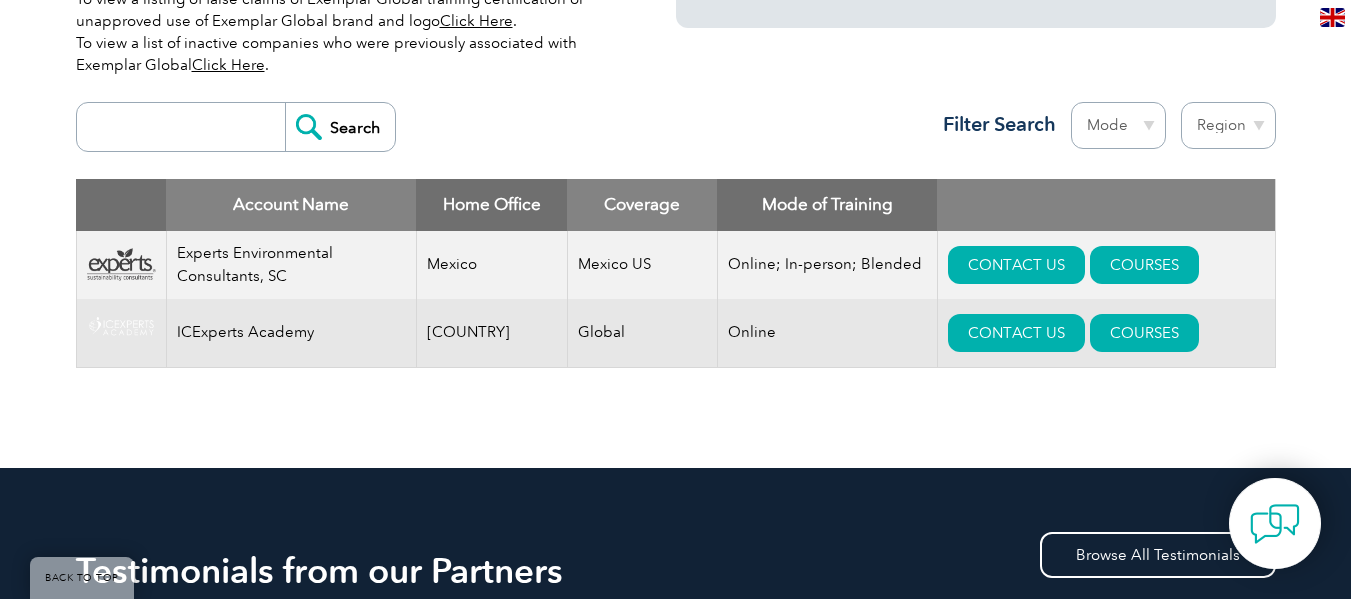 click at bounding box center [121, 264] 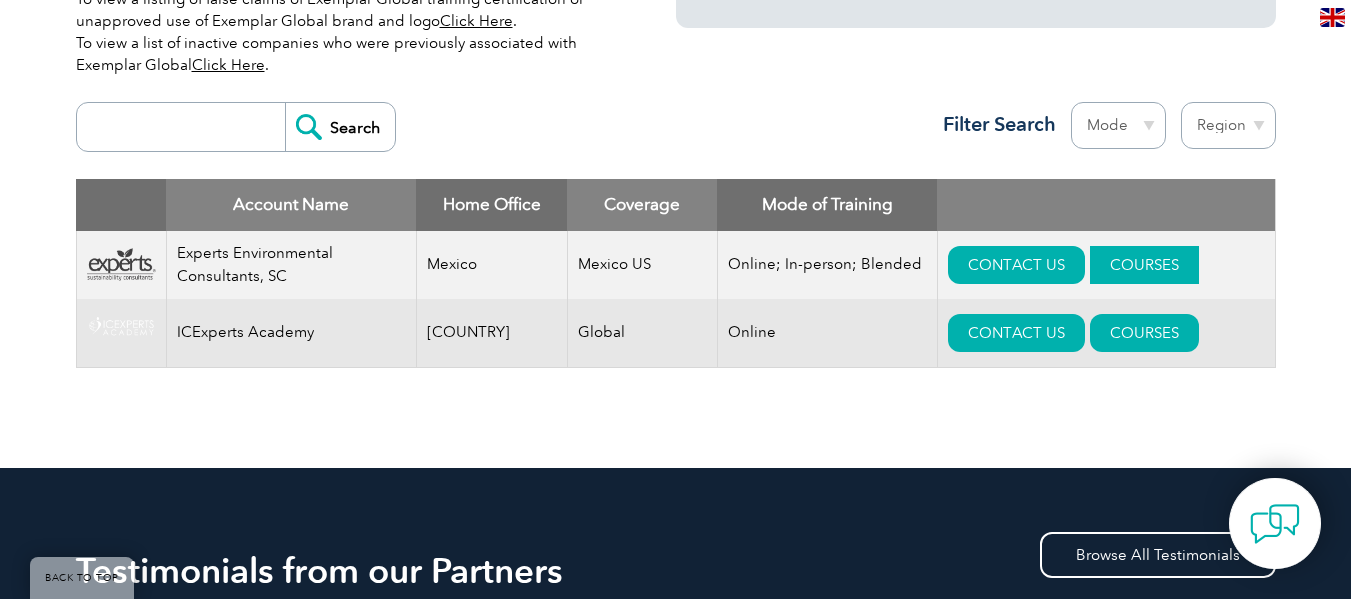 click on "COURSES" at bounding box center (1144, 265) 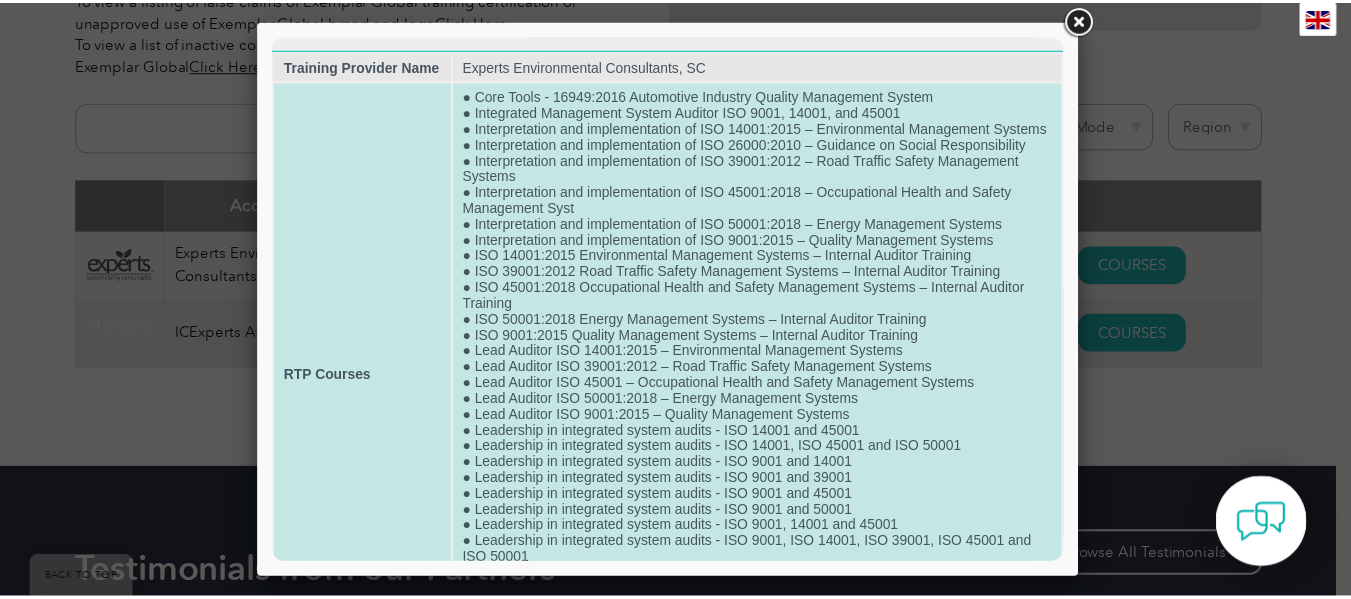 scroll, scrollTop: 0, scrollLeft: 0, axis: both 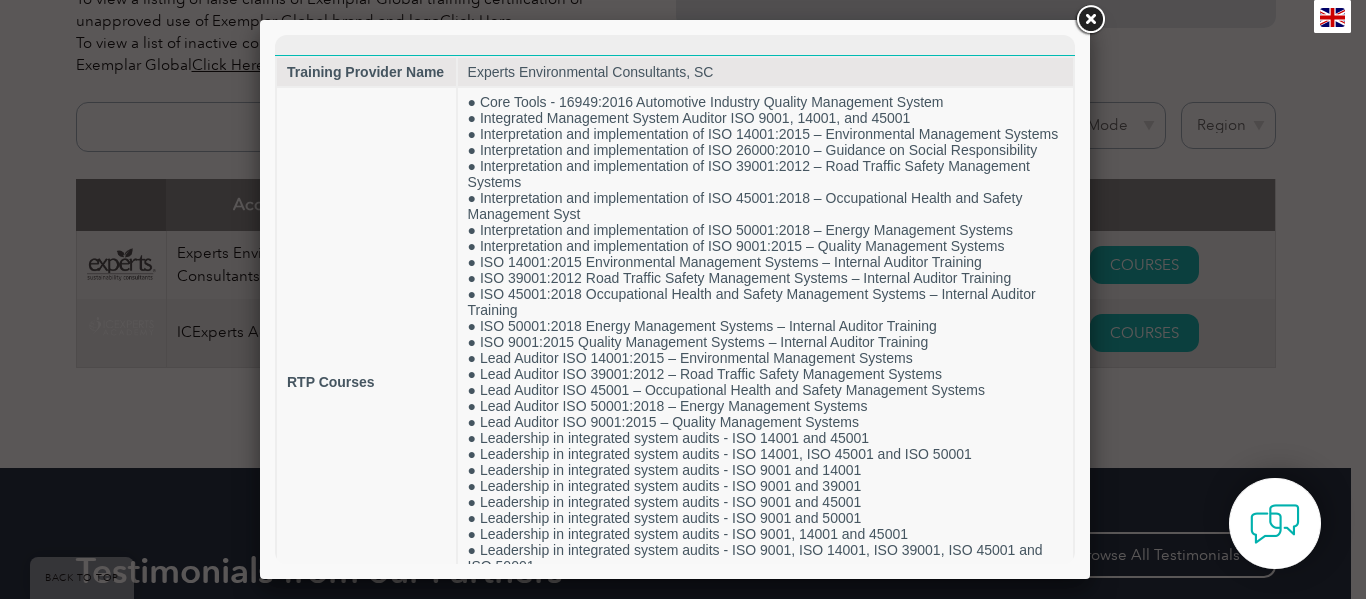 click at bounding box center (1090, 20) 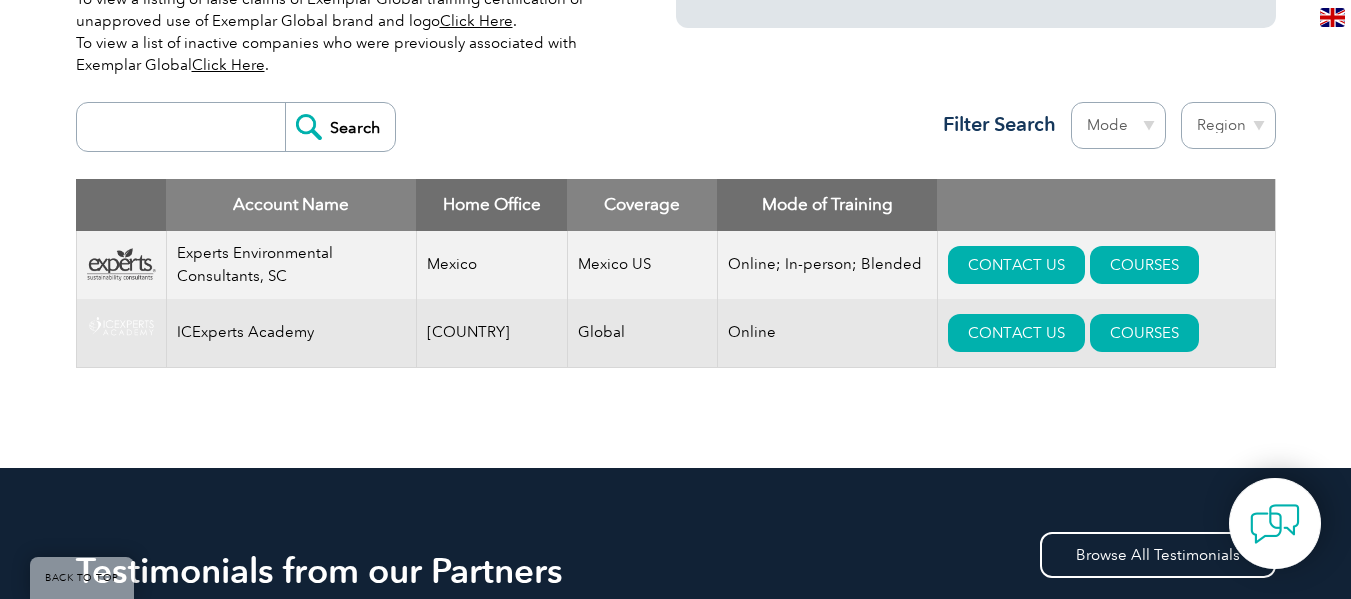 click on "Online; In-person; Blended" at bounding box center [827, 265] 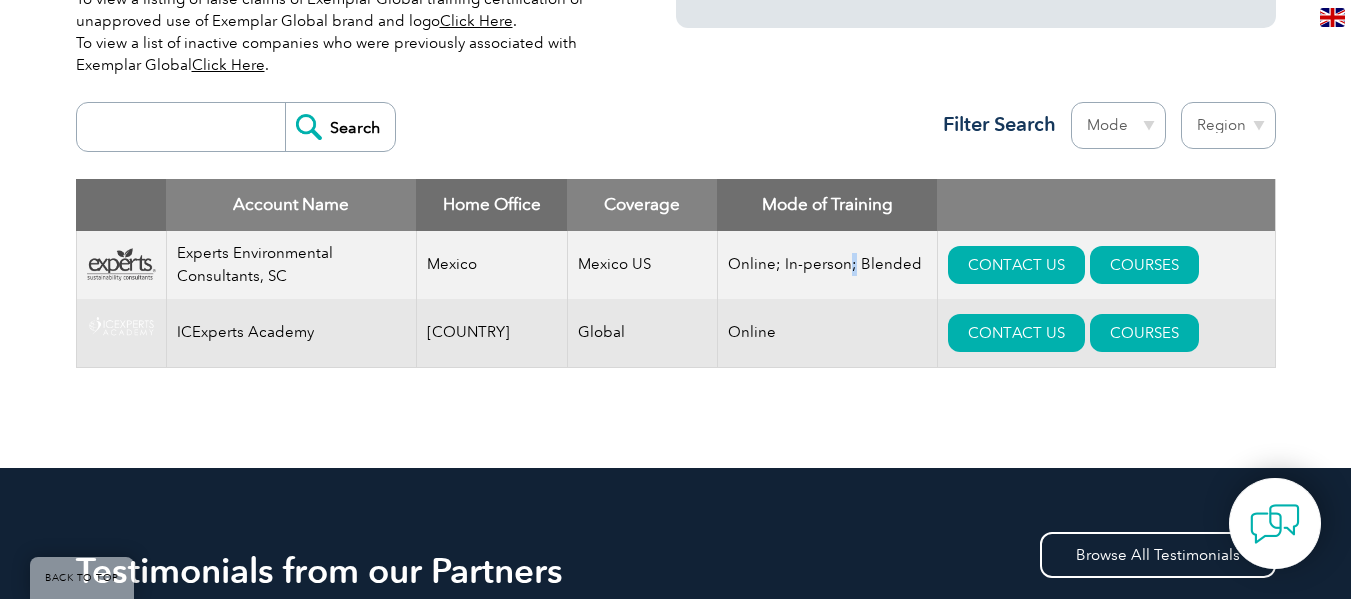 click on "Online; In-person; Blended" at bounding box center [827, 265] 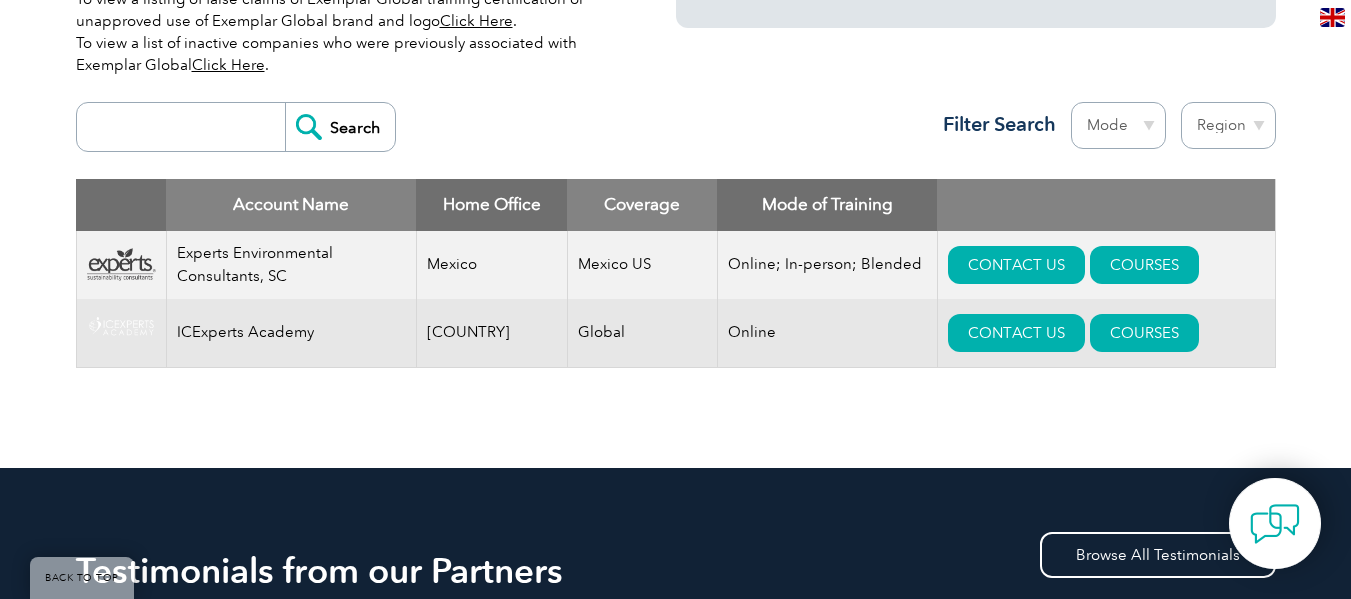 click on "Mexico
US" at bounding box center (642, 265) 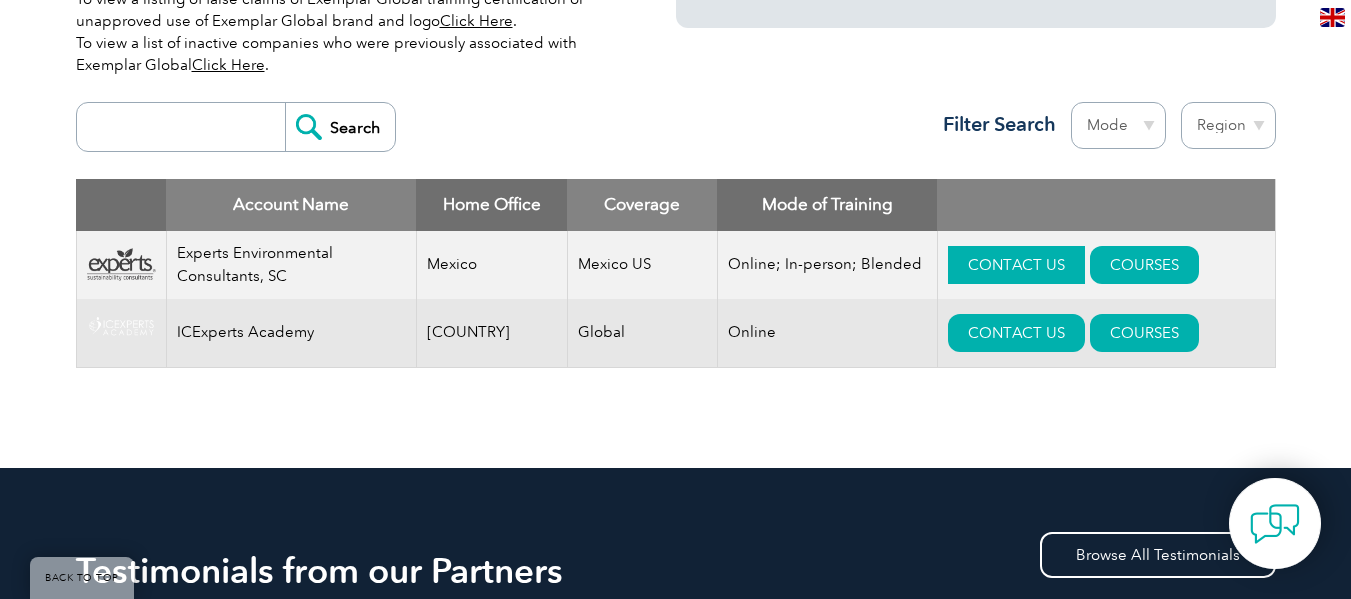 click on "CONTACT US" at bounding box center (1016, 265) 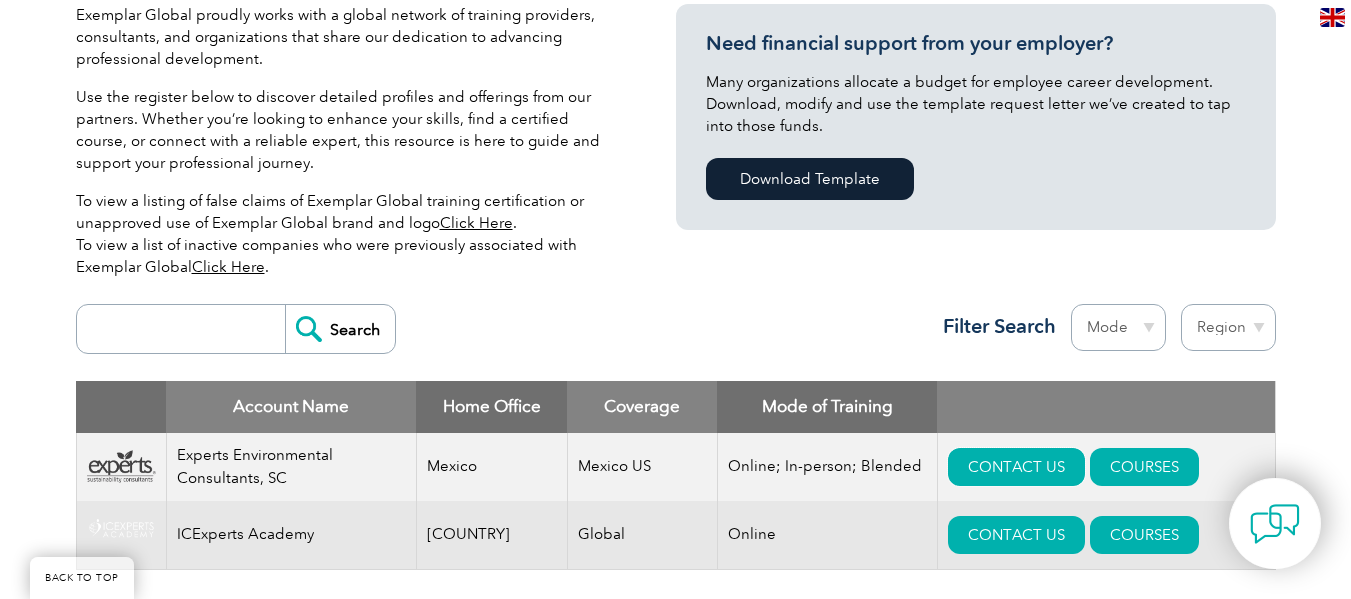 scroll, scrollTop: 500, scrollLeft: 0, axis: vertical 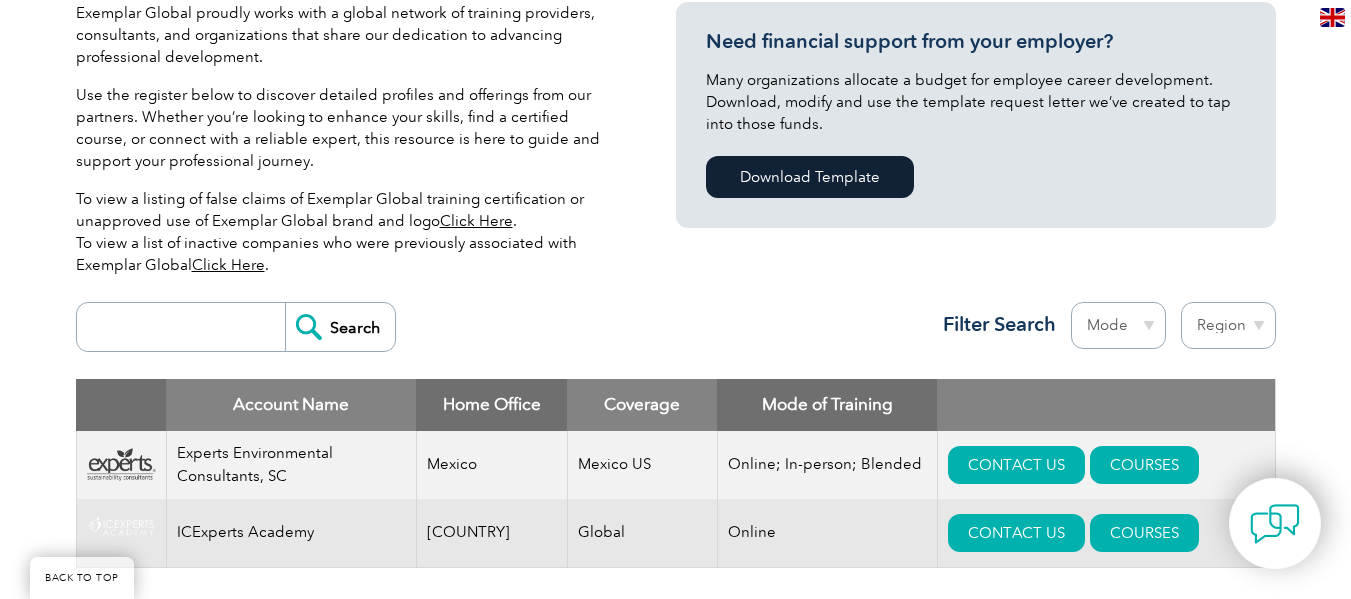 click on "Click Here" at bounding box center [476, 221] 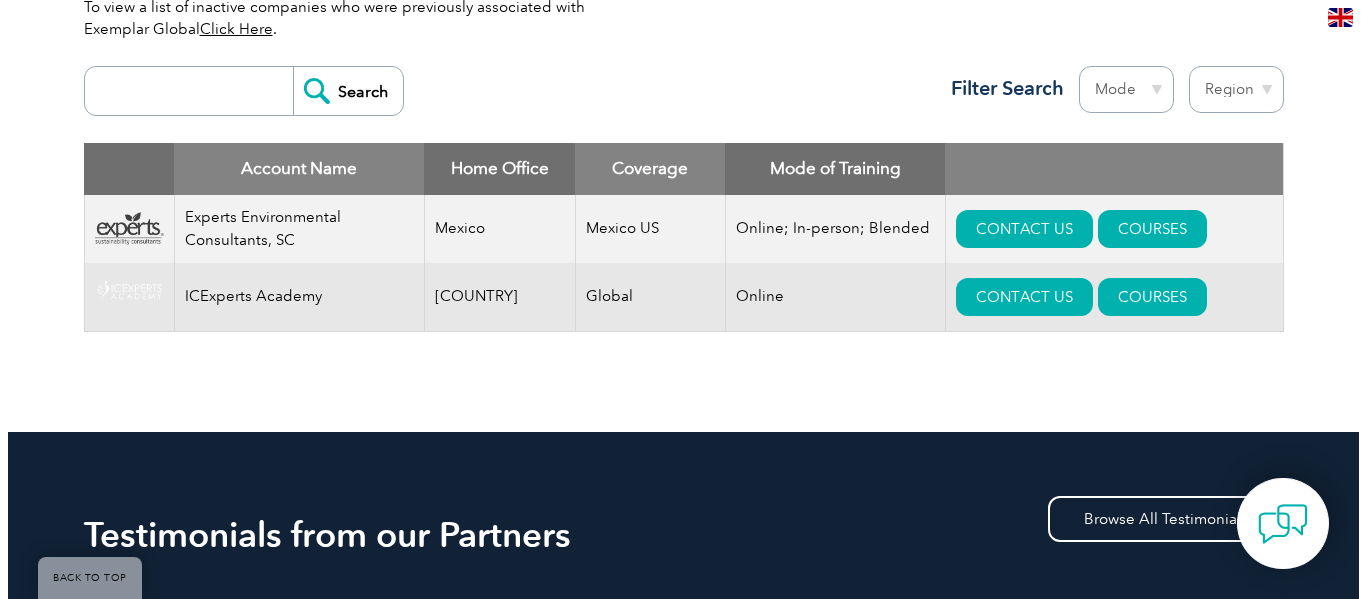 scroll, scrollTop: 800, scrollLeft: 0, axis: vertical 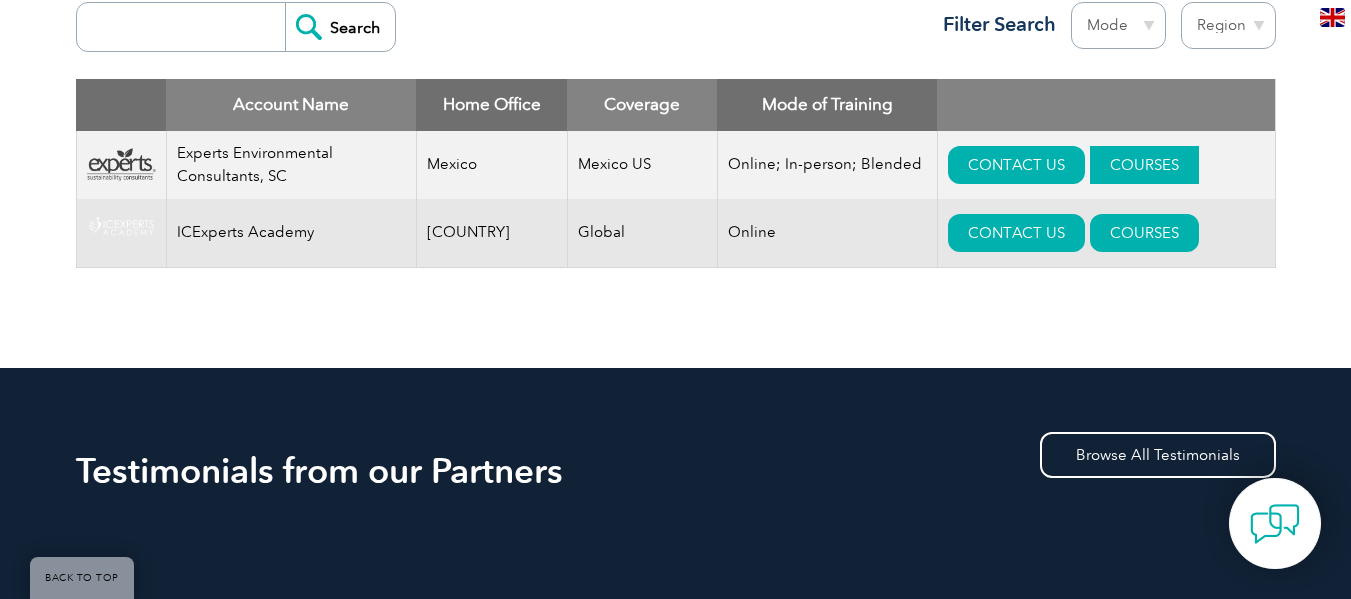 click on "COURSES" at bounding box center [1144, 165] 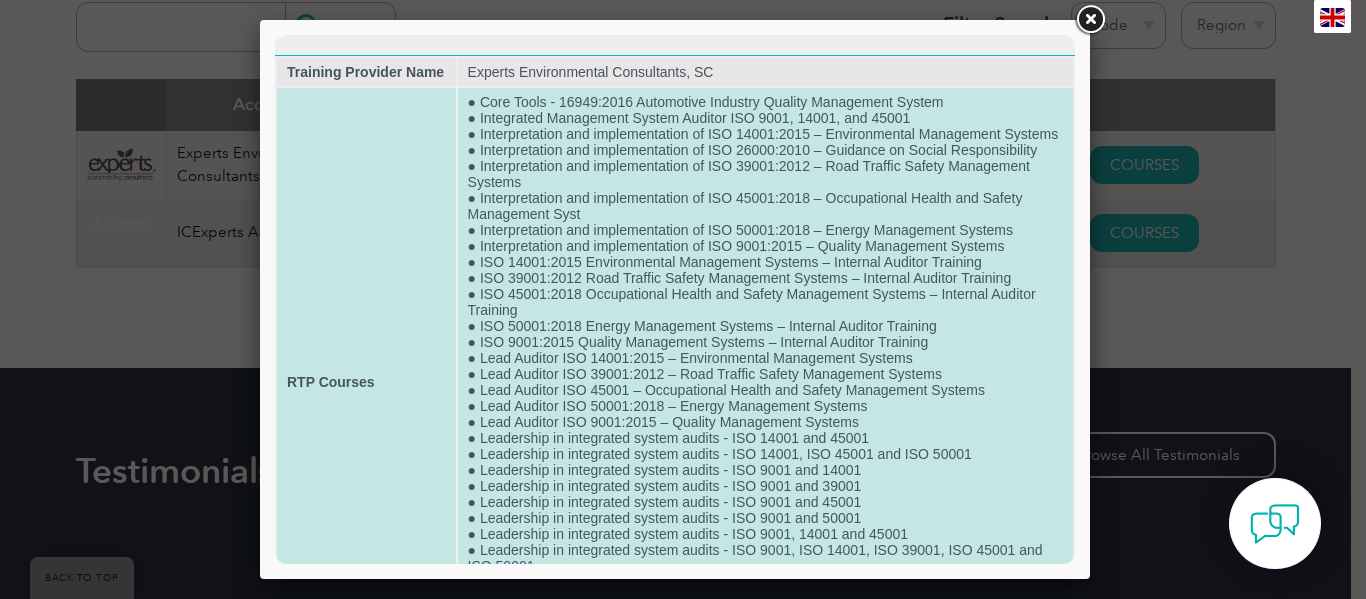 scroll, scrollTop: 0, scrollLeft: 0, axis: both 